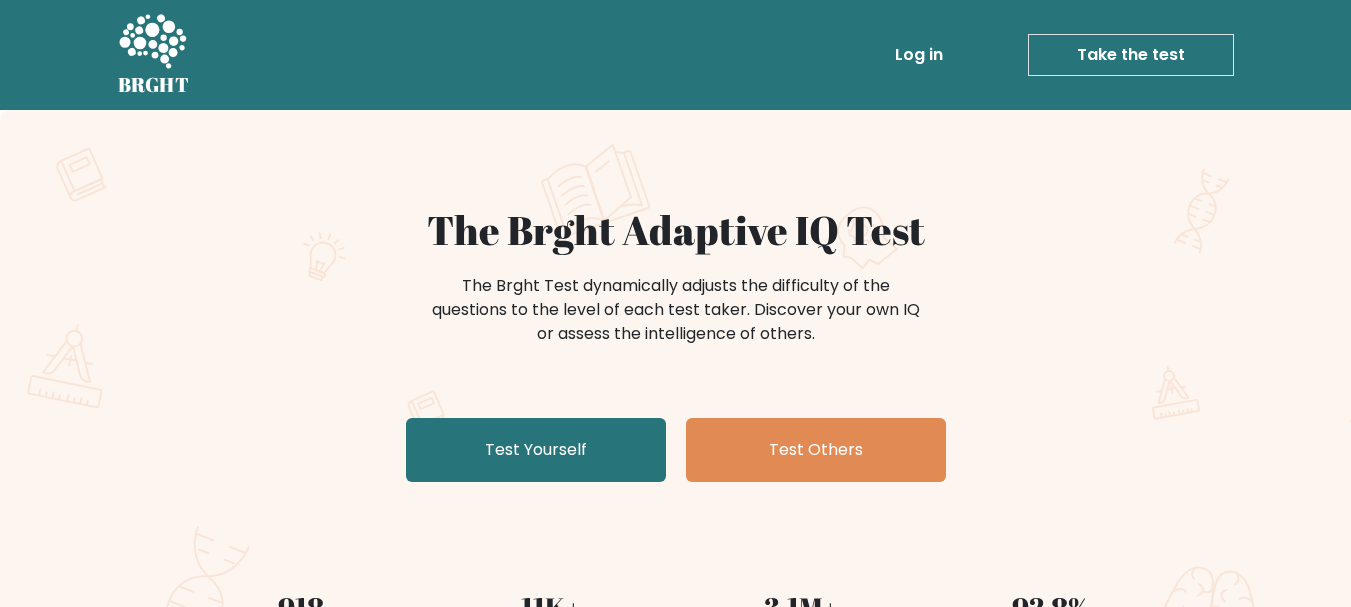 scroll, scrollTop: 0, scrollLeft: 0, axis: both 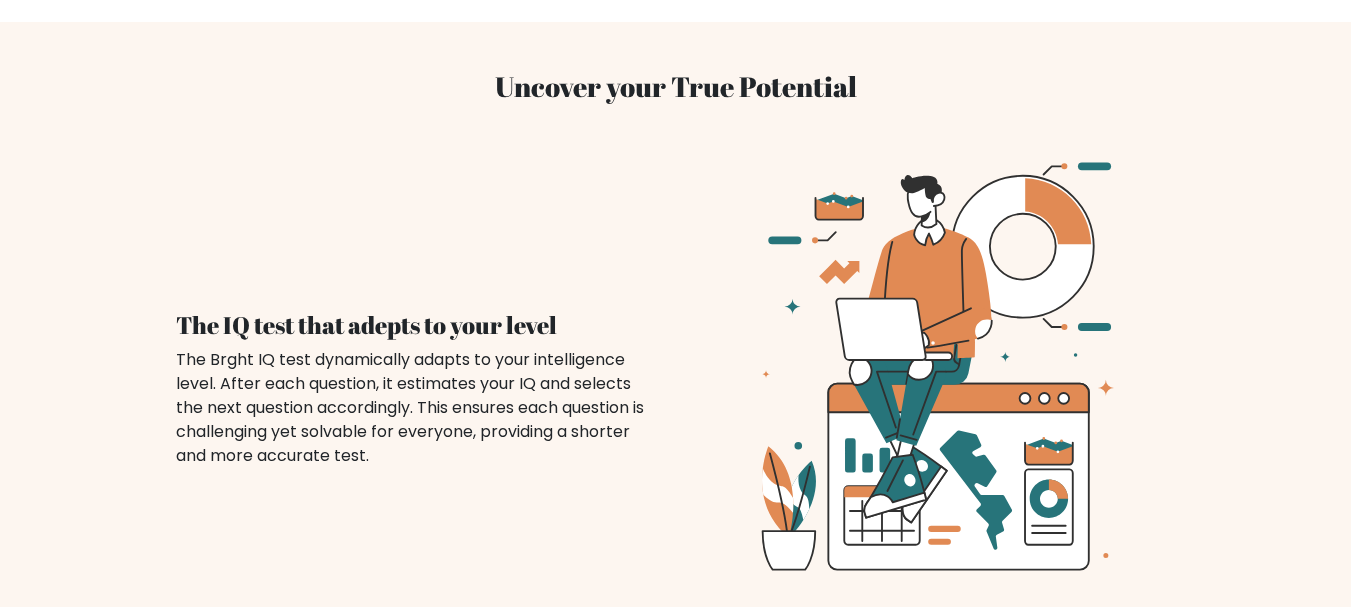 click on "Uncover your True Potential" at bounding box center (676, 87) 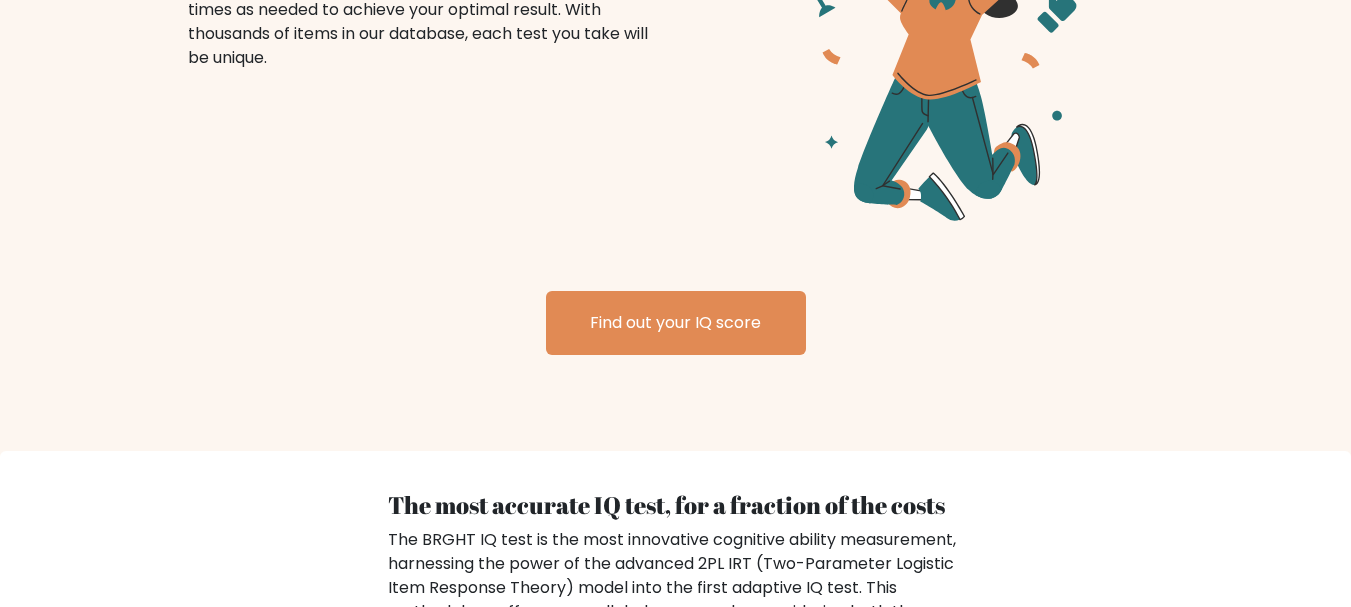scroll, scrollTop: 2600, scrollLeft: 0, axis: vertical 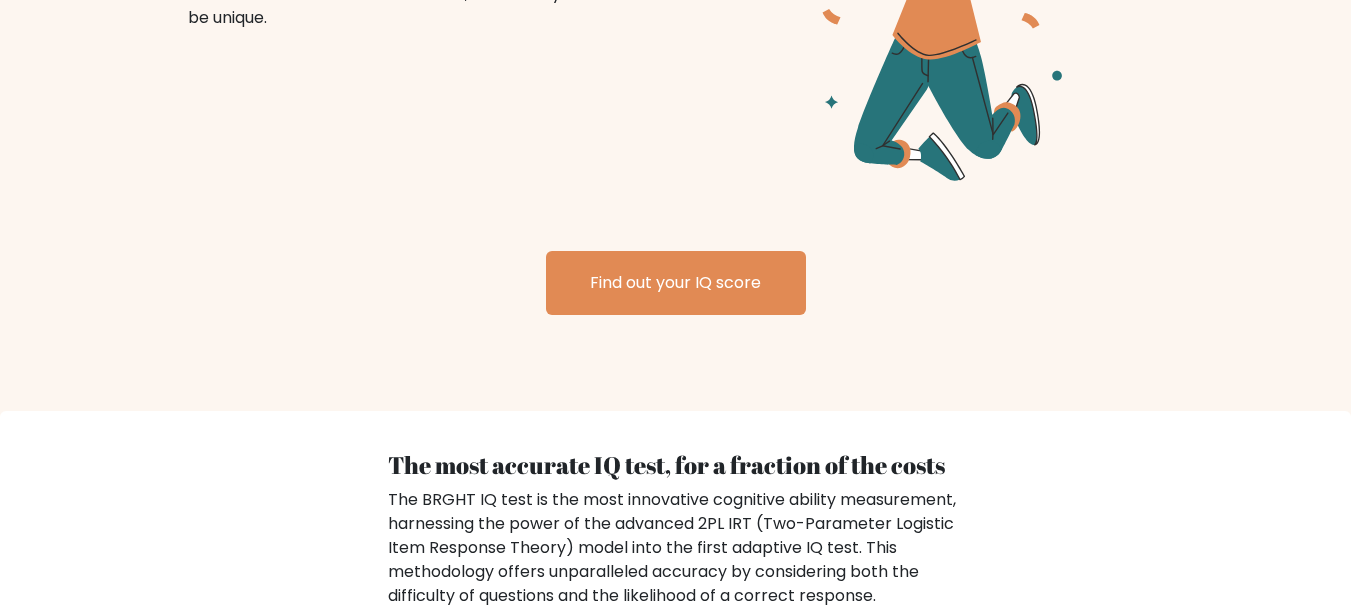 click on "Find out your IQ score" at bounding box center [676, 283] 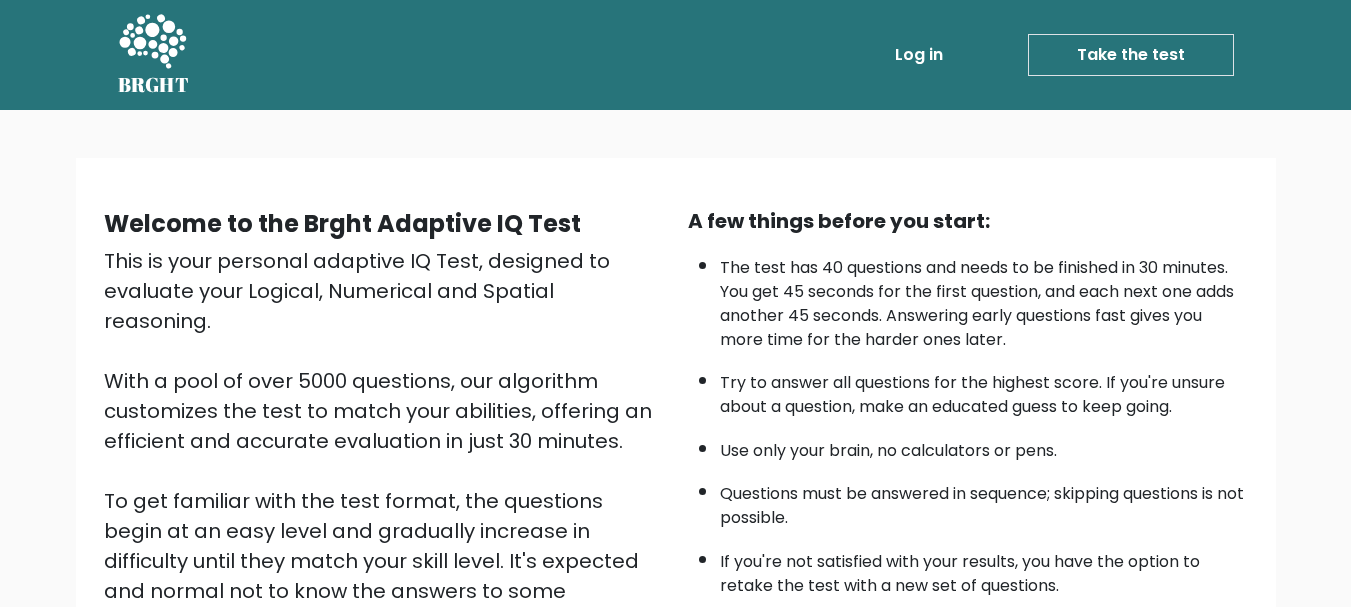 scroll, scrollTop: 0, scrollLeft: 0, axis: both 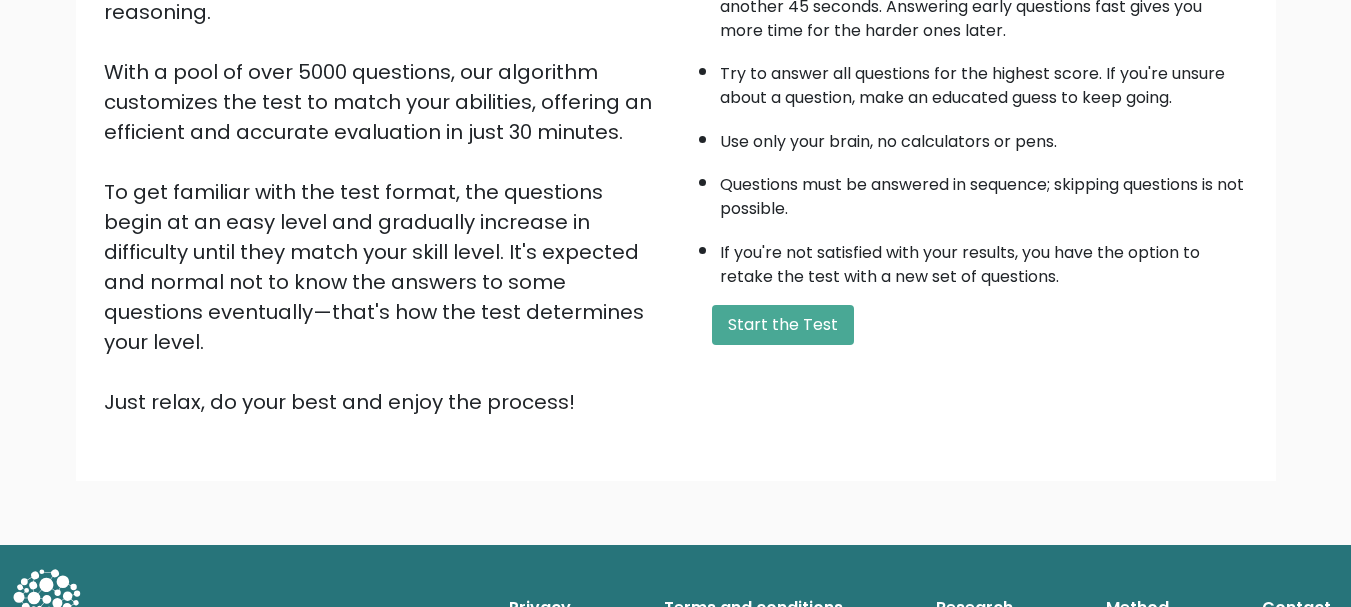 click on "Privacy" at bounding box center [540, 608] 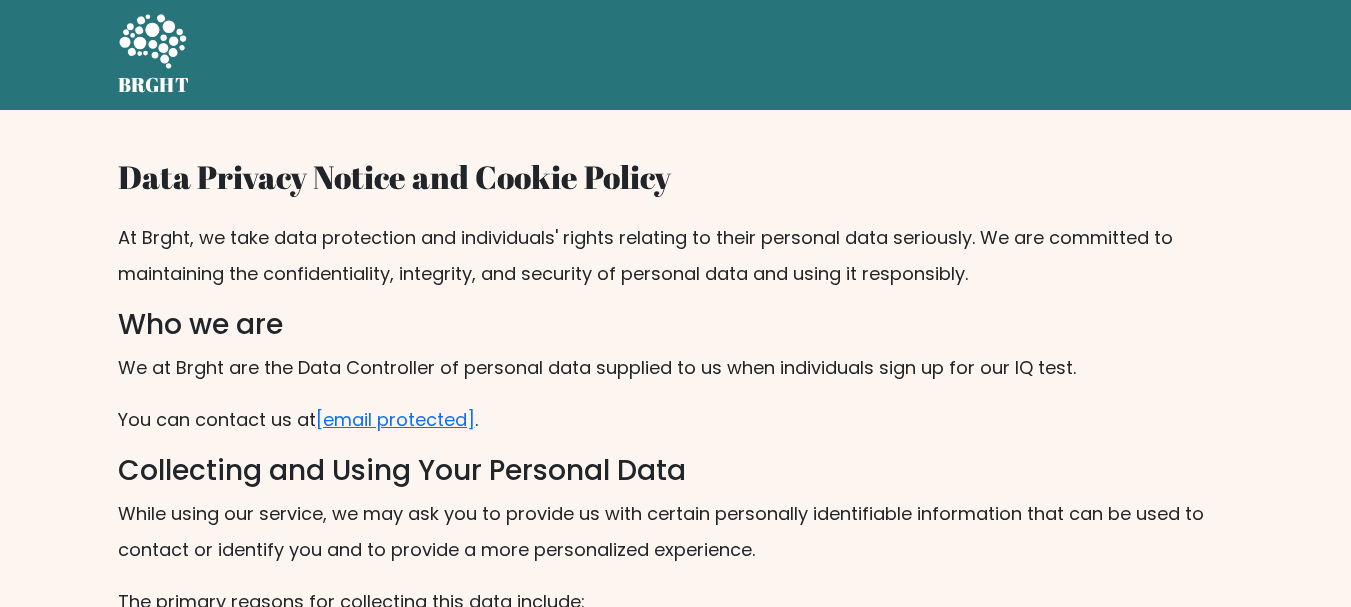 scroll, scrollTop: 0, scrollLeft: 0, axis: both 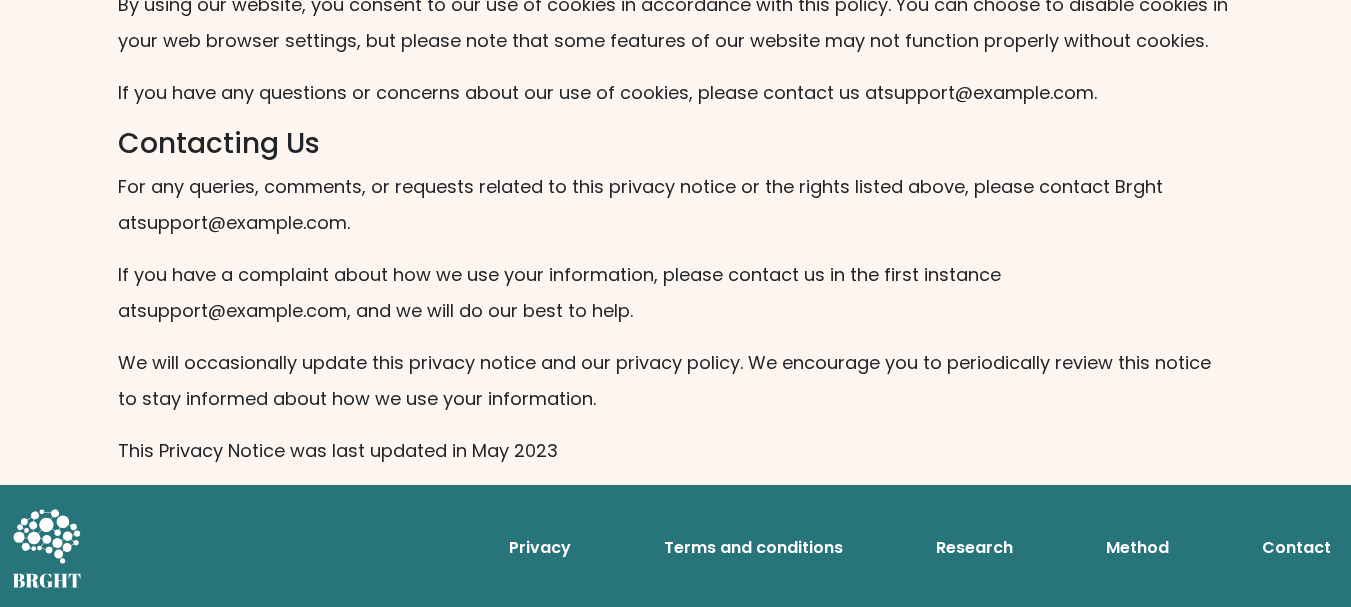 click on "Research" at bounding box center [974, 548] 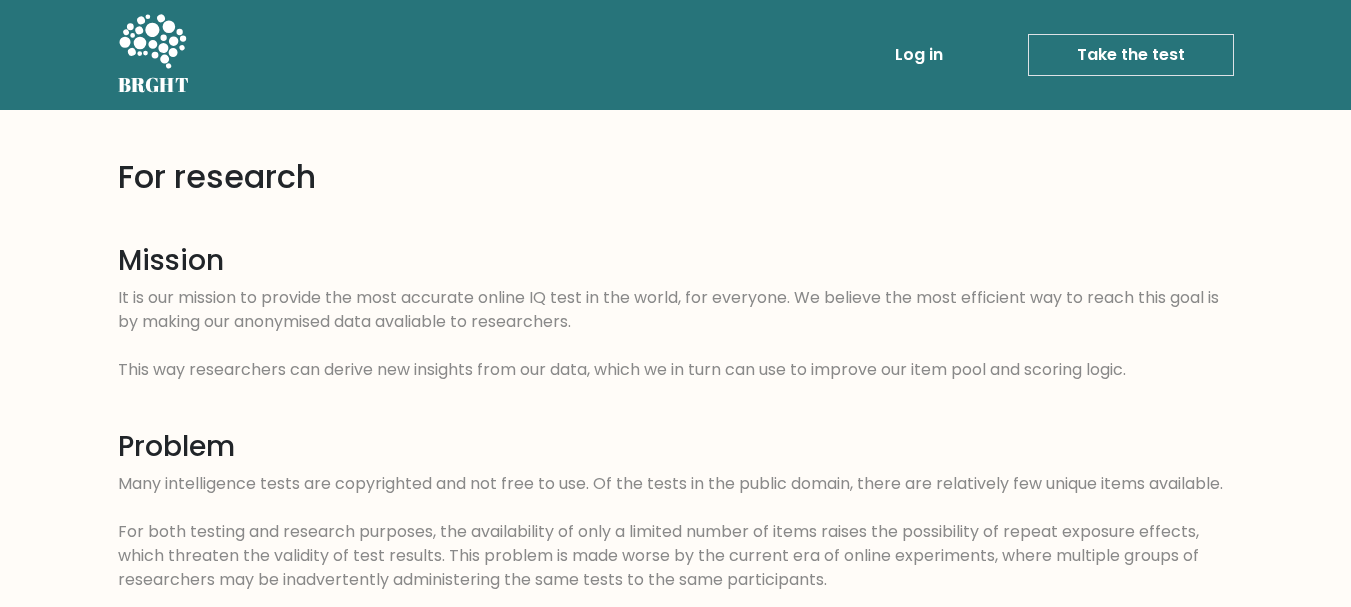 scroll, scrollTop: 0, scrollLeft: 0, axis: both 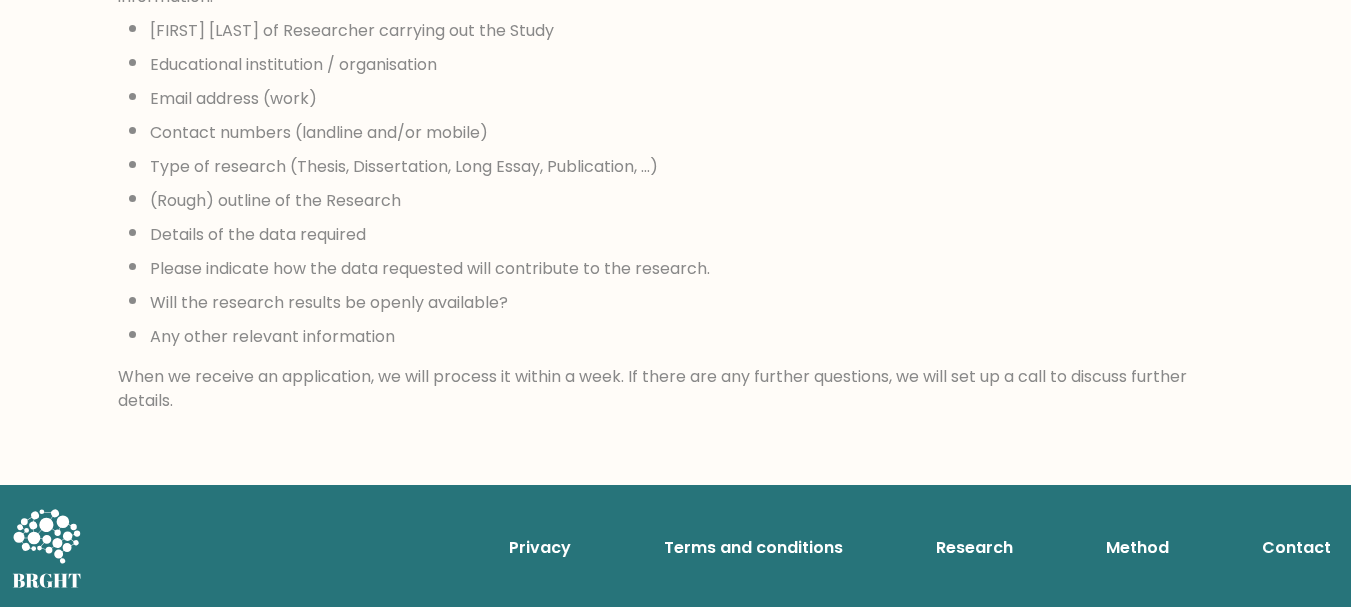 click on "Terms
and conditions" at bounding box center [753, 548] 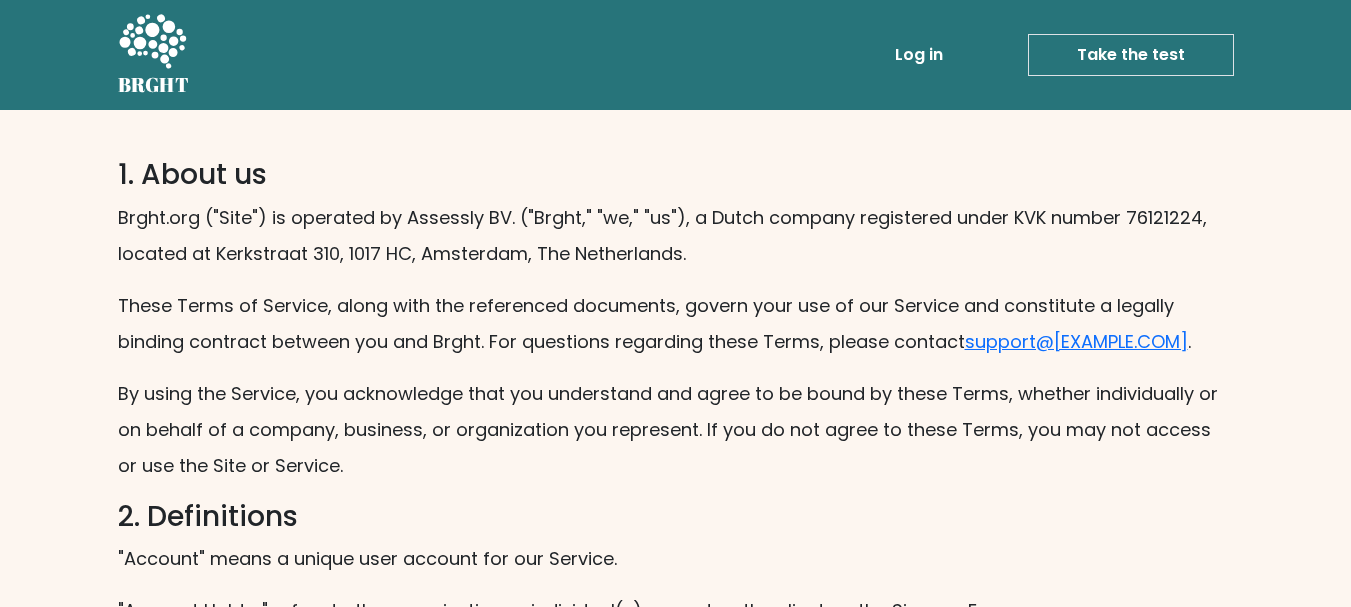scroll, scrollTop: 0, scrollLeft: 0, axis: both 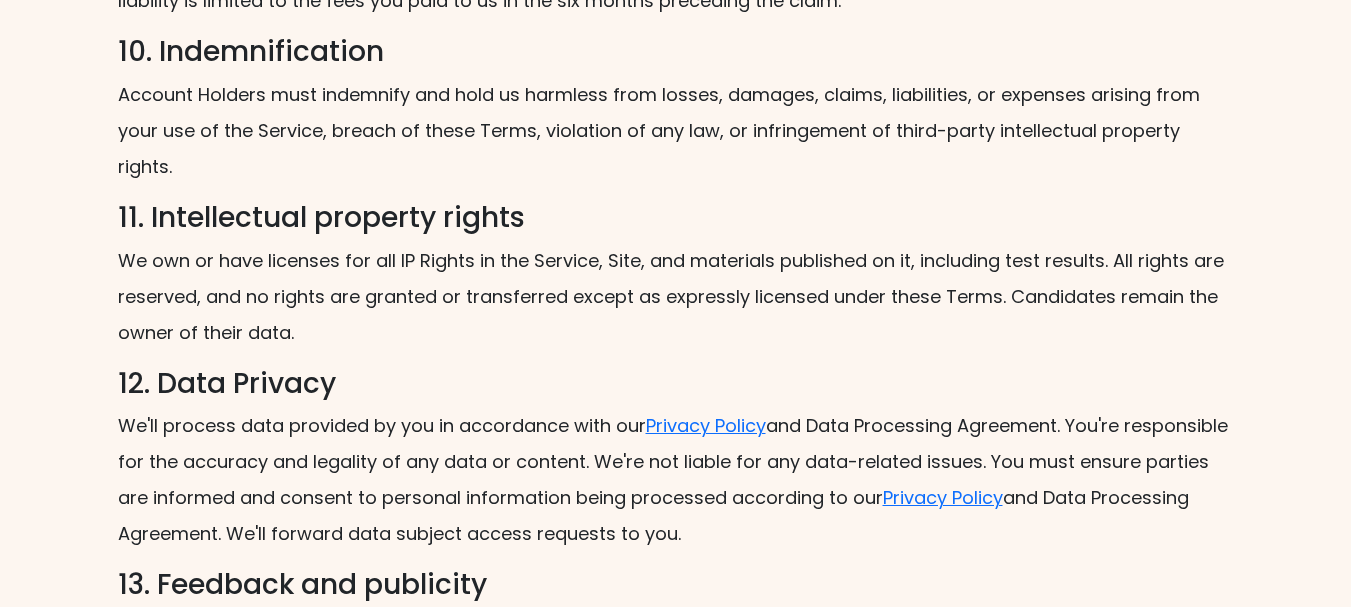 click on "Privacy Policy" at bounding box center [706, 425] 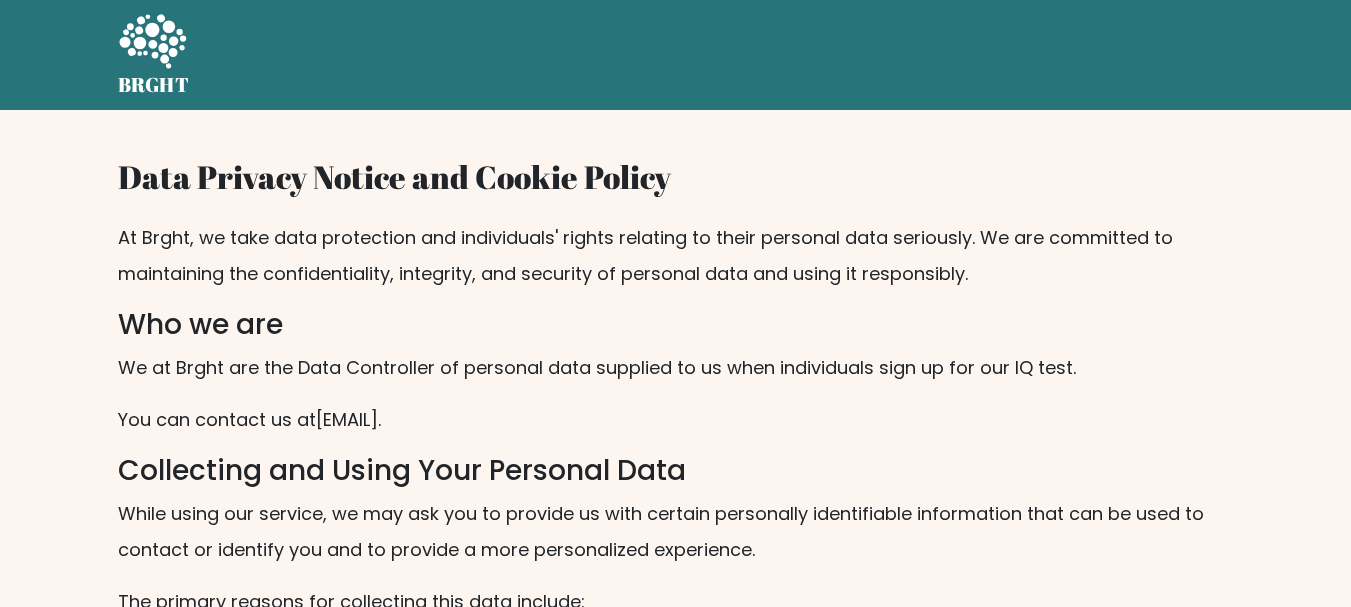 scroll, scrollTop: 0, scrollLeft: 0, axis: both 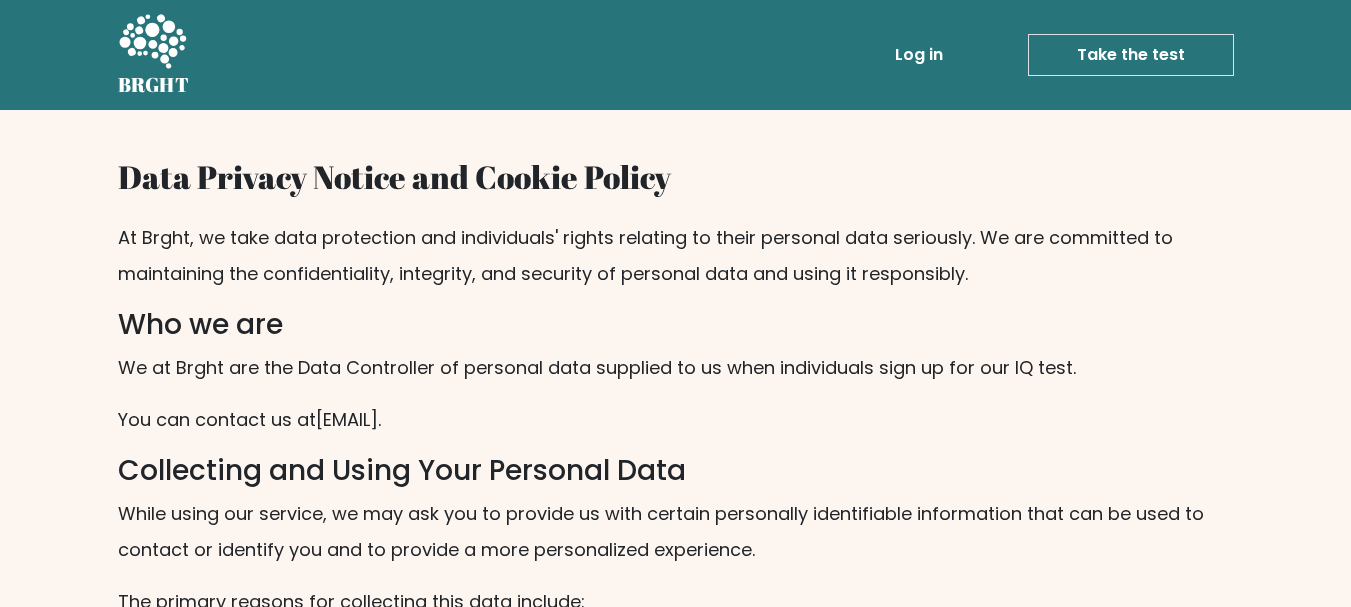 click on "Data Privacy Notice and Cookie Policy
At Brght, we take data protection and individuals' rights relating to their personal data seriously. We are
committed to maintaining the confidentiality, integrity, and security of personal data and using it responsibly.
Who we are
We at Brght are the Data Controller of personal data supplied to us when individuals sign up for our IQ
test.
You can contact us at  support@brght.org .
Collecting and Using Your Personal Data
While using our service, we may ask you to provide us with certain personally identifiable information that can
be used to contact or identify you and to provide a more personalized experience.
The primary reasons for collecting this data include:
Service improvement: Collecting your personal data allows us to identify areas for improvement in our service,
optimize the user experience, and ensure that our IQ tests remain relevant and accurate." at bounding box center [675, 2540] 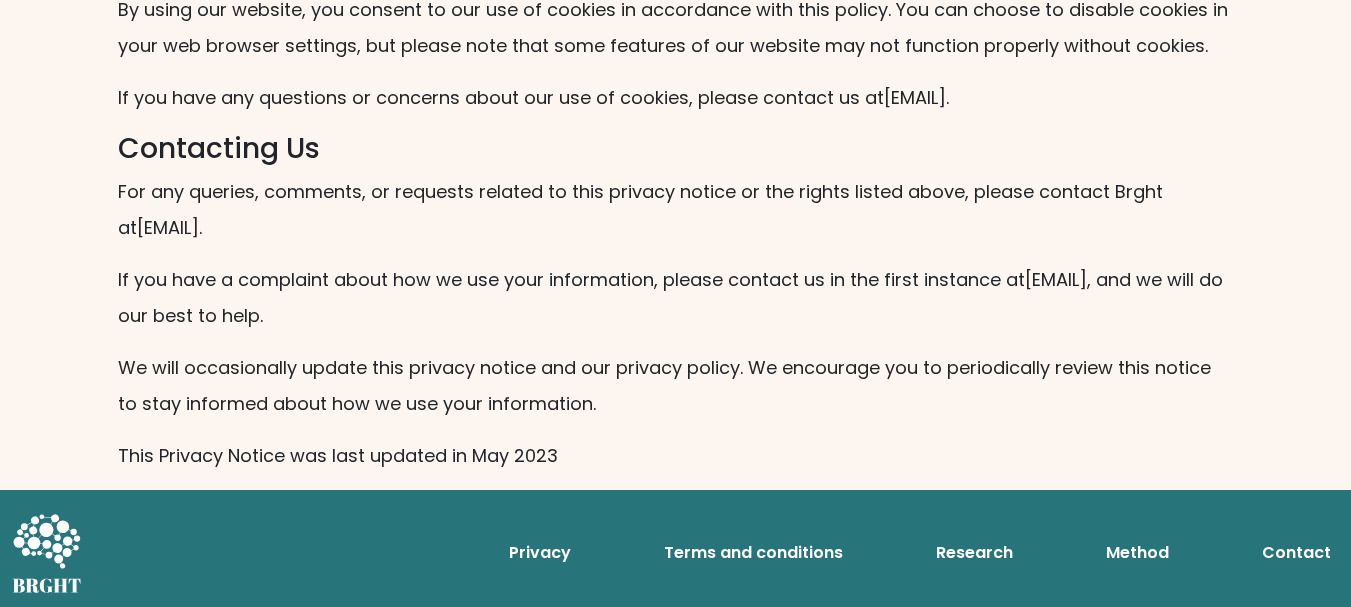 scroll, scrollTop: 4521, scrollLeft: 0, axis: vertical 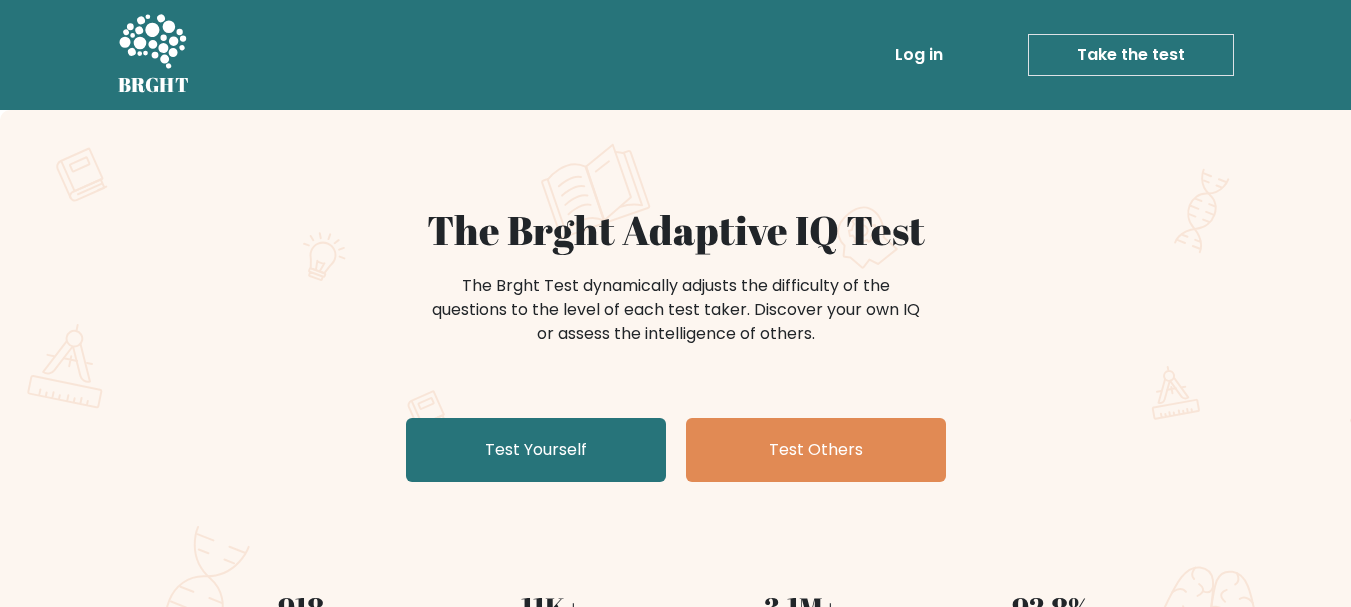 click 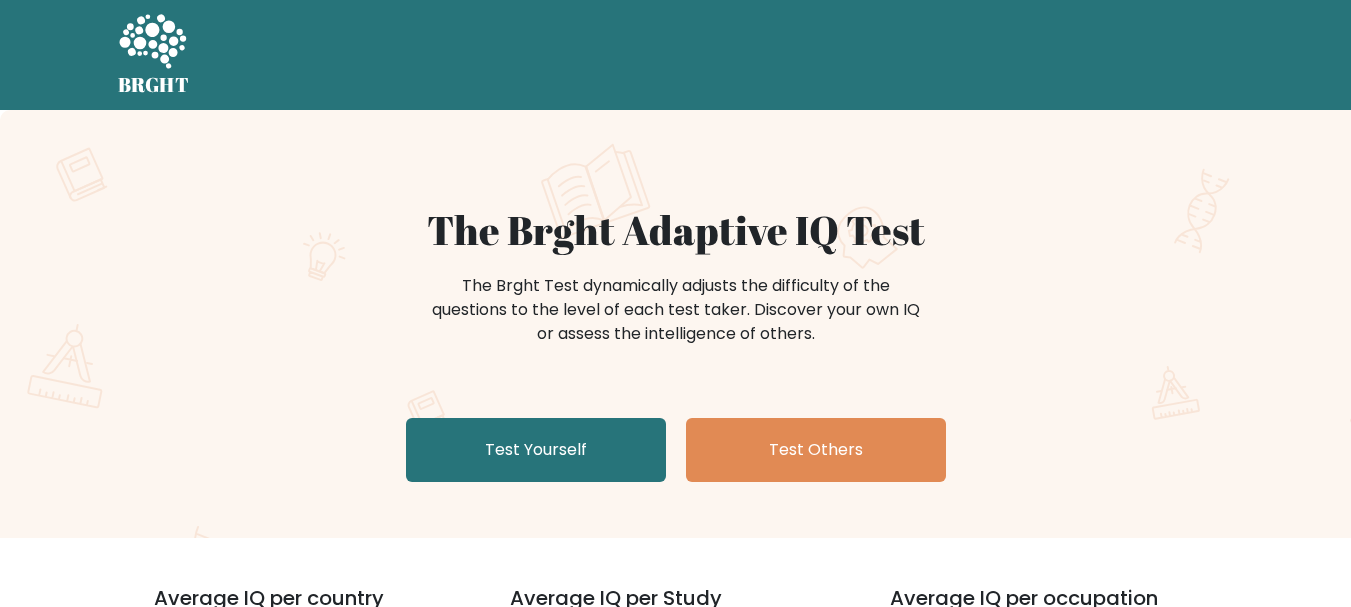 scroll, scrollTop: 0, scrollLeft: 0, axis: both 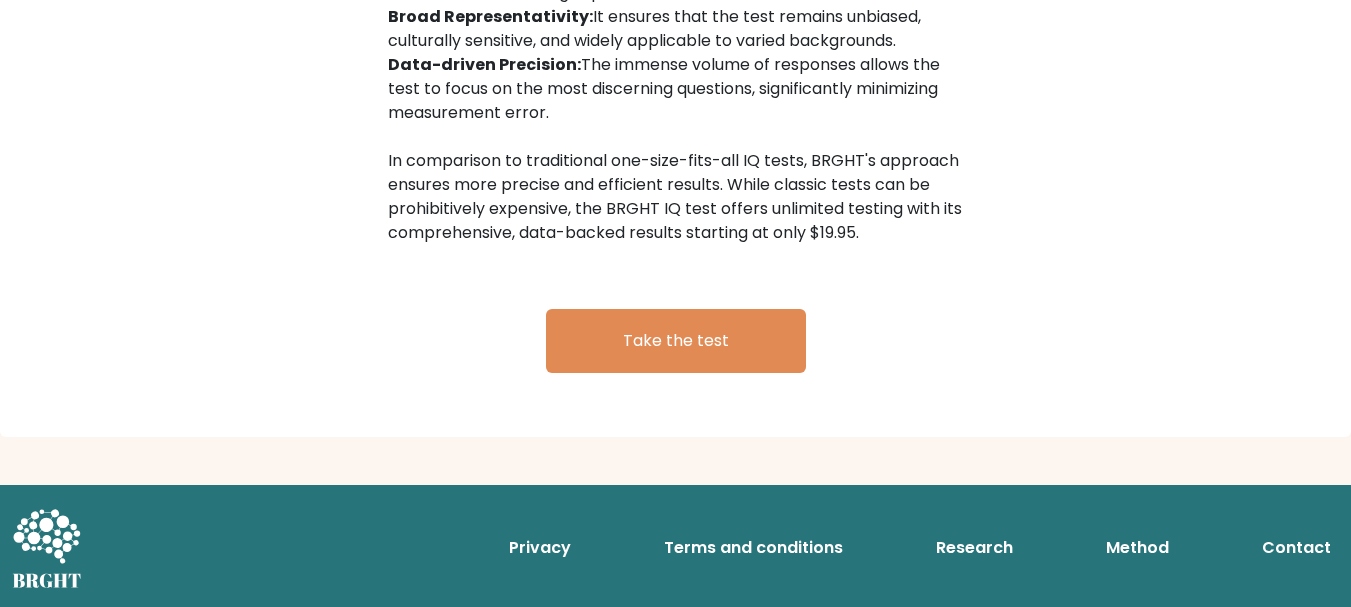 click on "Take the test" at bounding box center (676, 341) 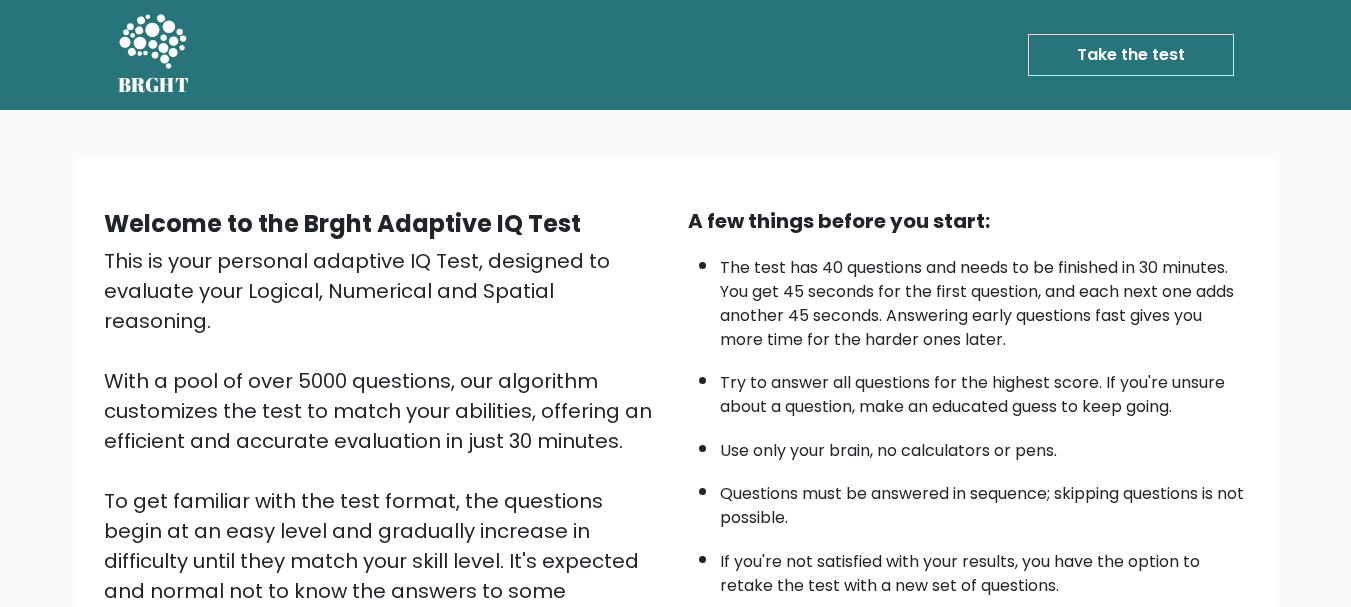 scroll, scrollTop: 0, scrollLeft: 0, axis: both 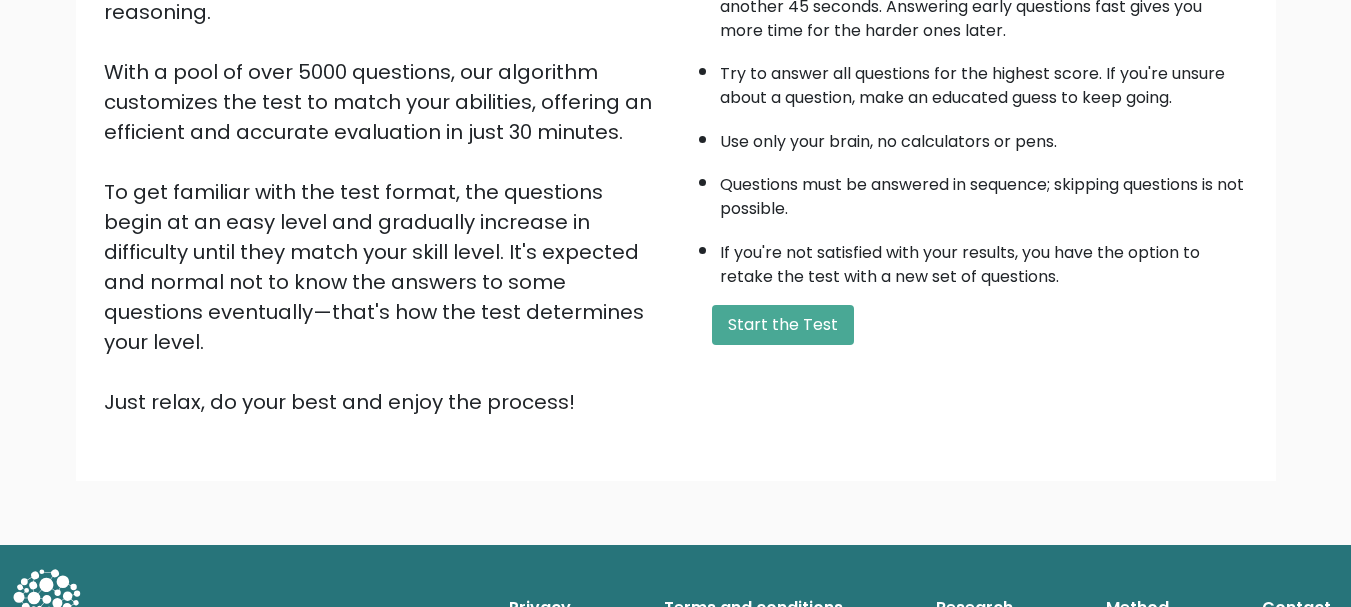 click on "Start the Test" at bounding box center (783, 325) 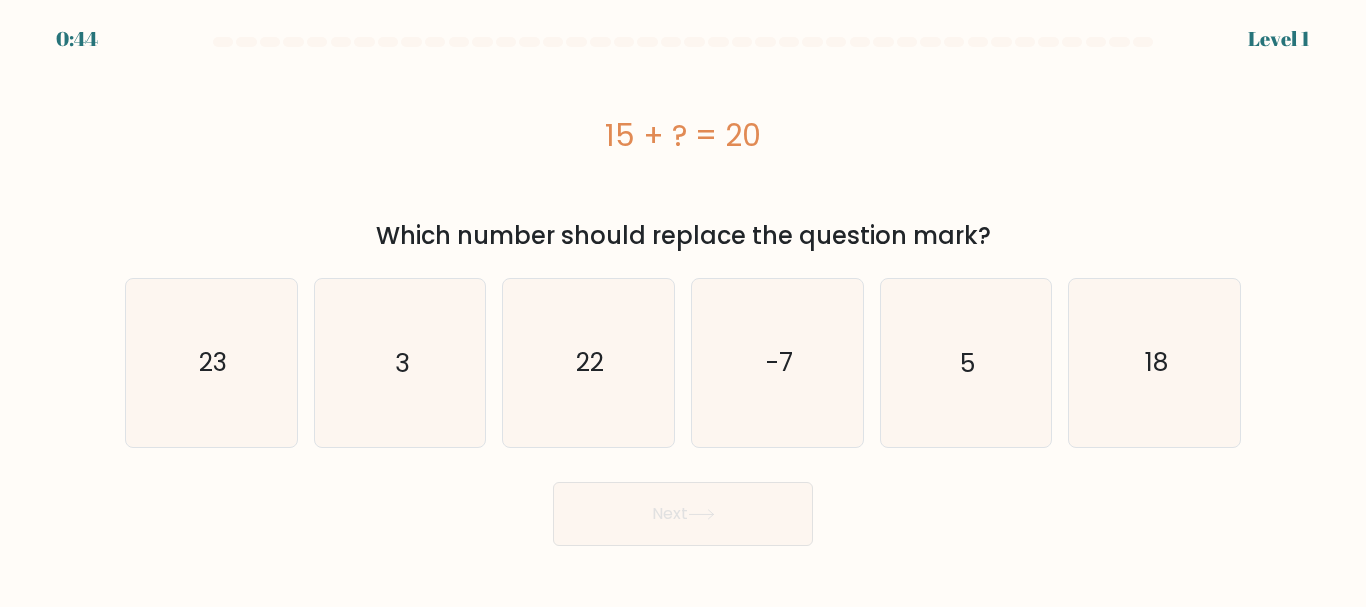 scroll, scrollTop: 0, scrollLeft: 0, axis: both 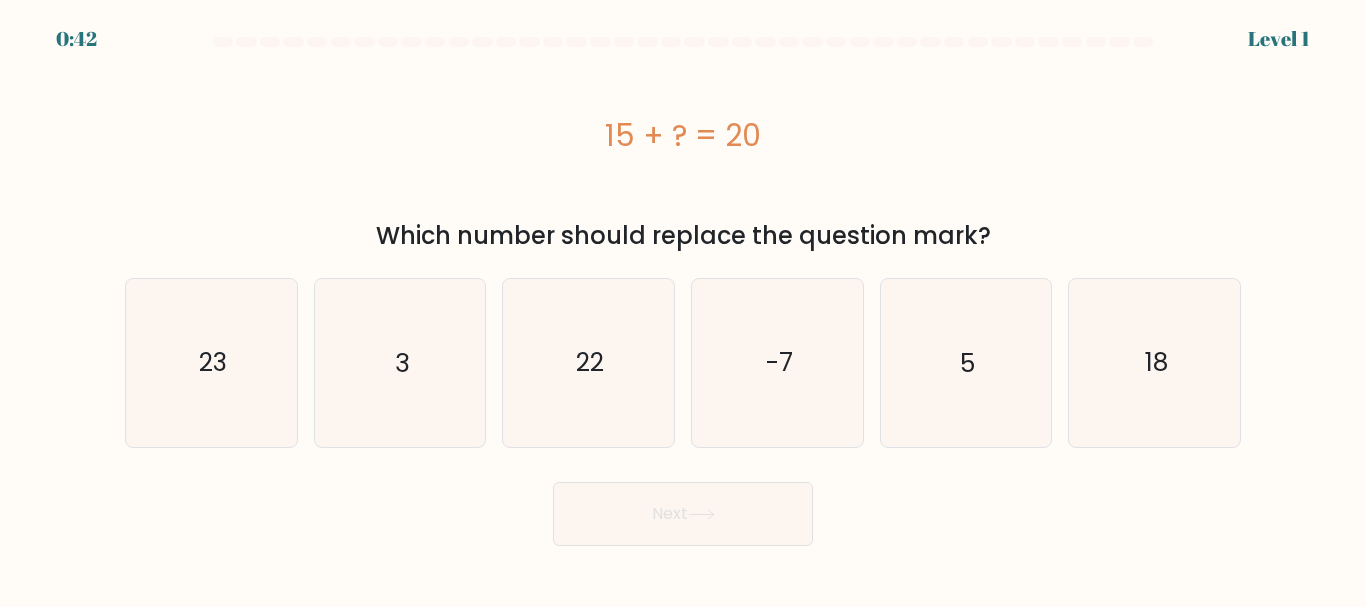 click on "5" 